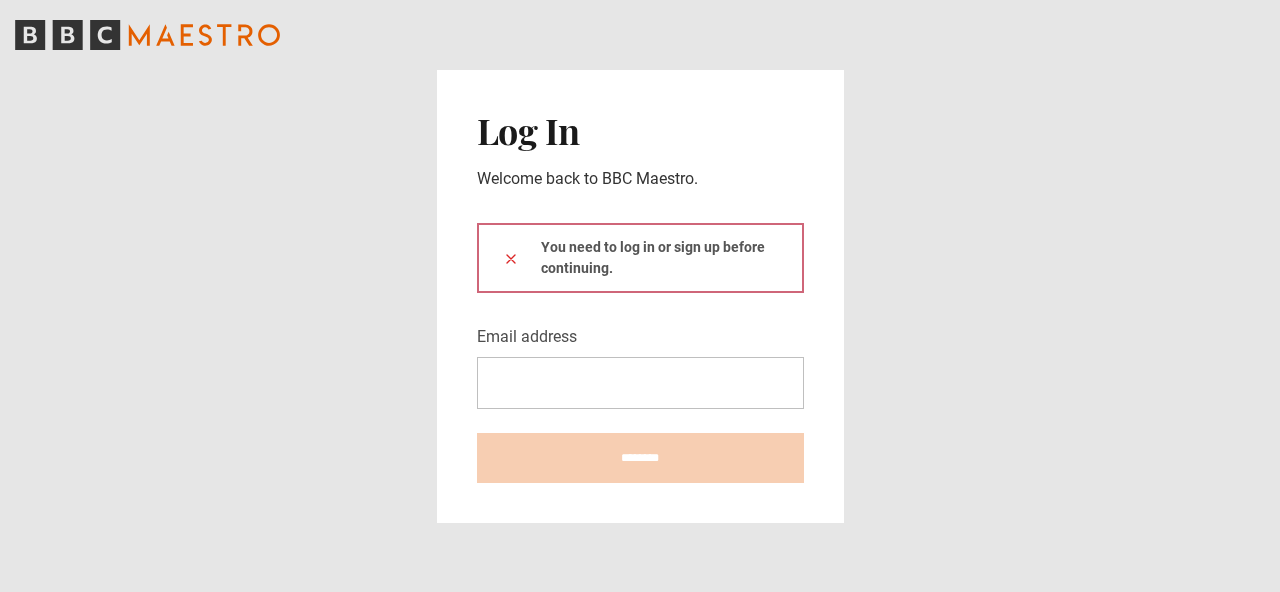 scroll, scrollTop: 0, scrollLeft: 0, axis: both 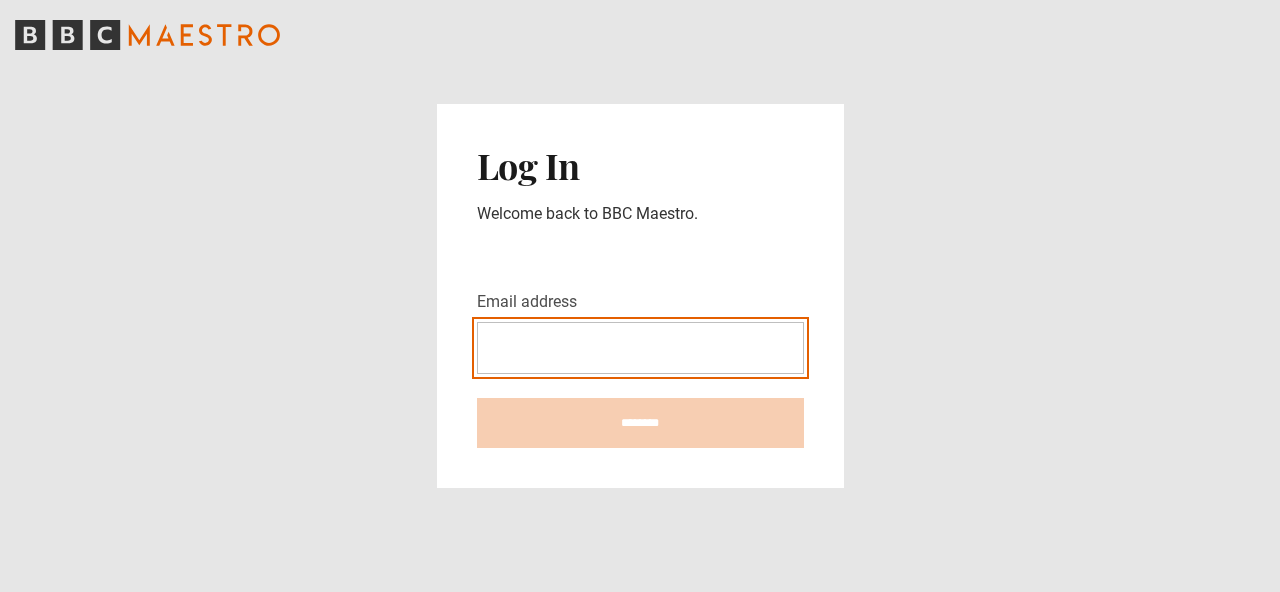 click on "Email address" at bounding box center [640, 348] 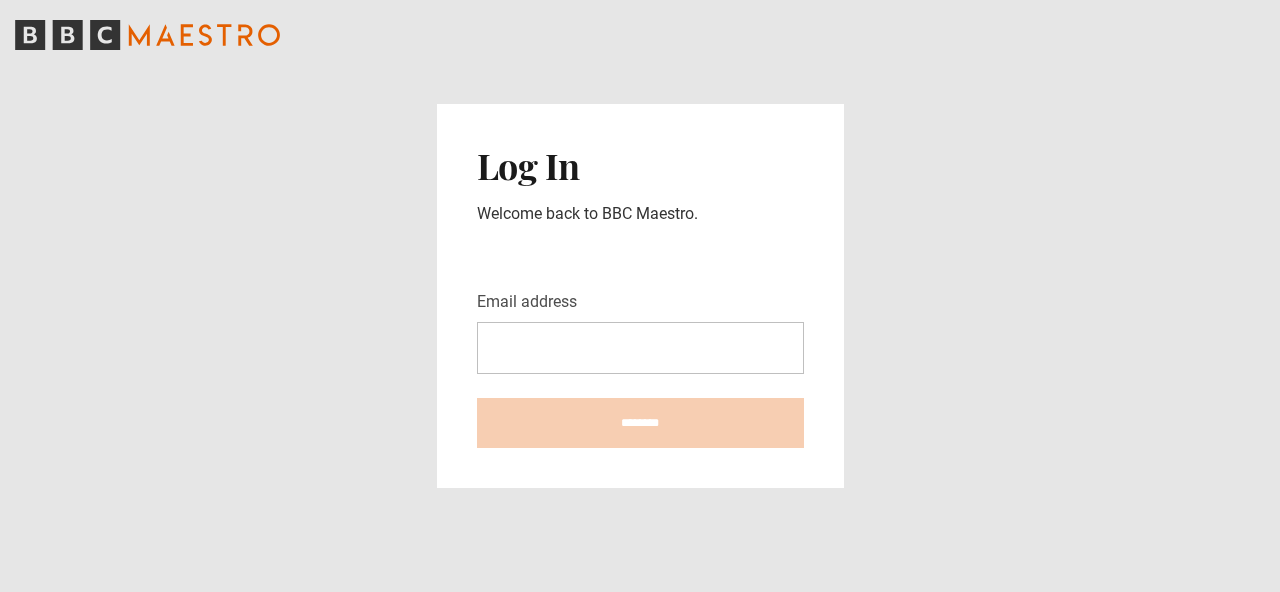 click on "Log In
Welcome back to BBC Maestro.
Email address
********" at bounding box center (640, 296) 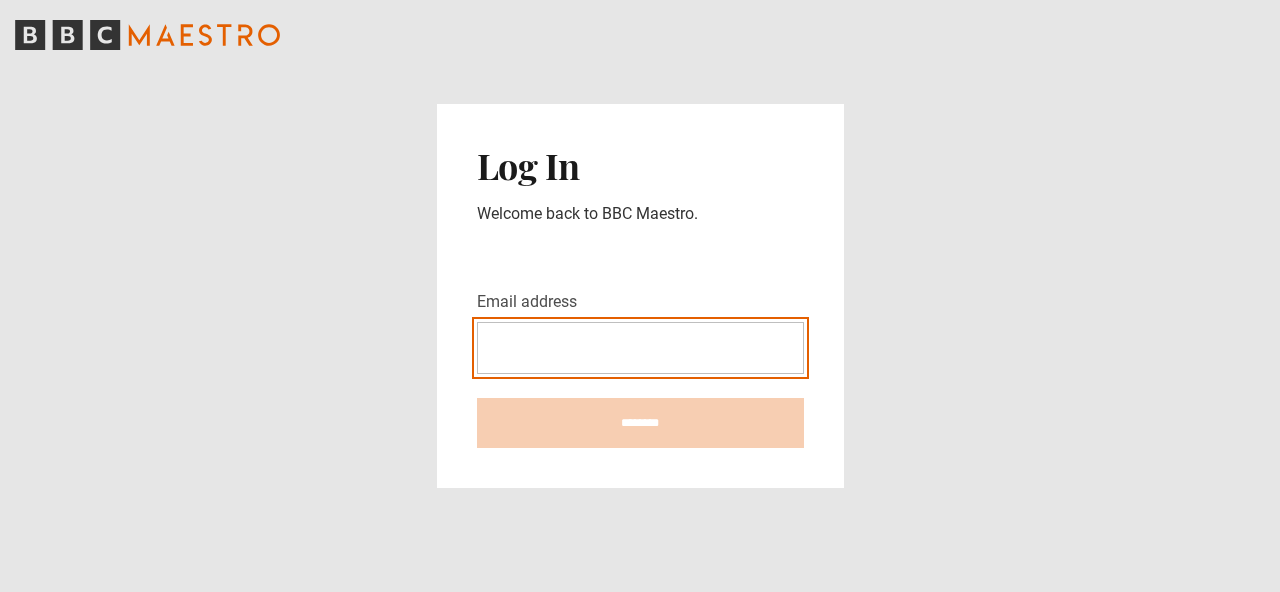click on "Email address" at bounding box center [640, 348] 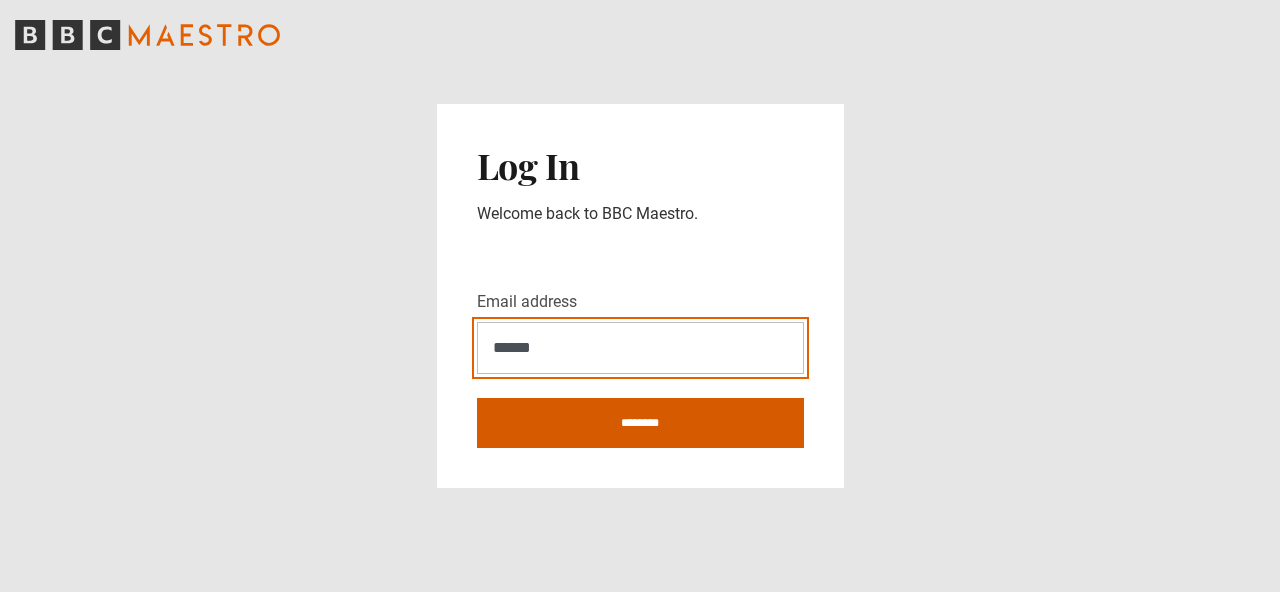 type on "**********" 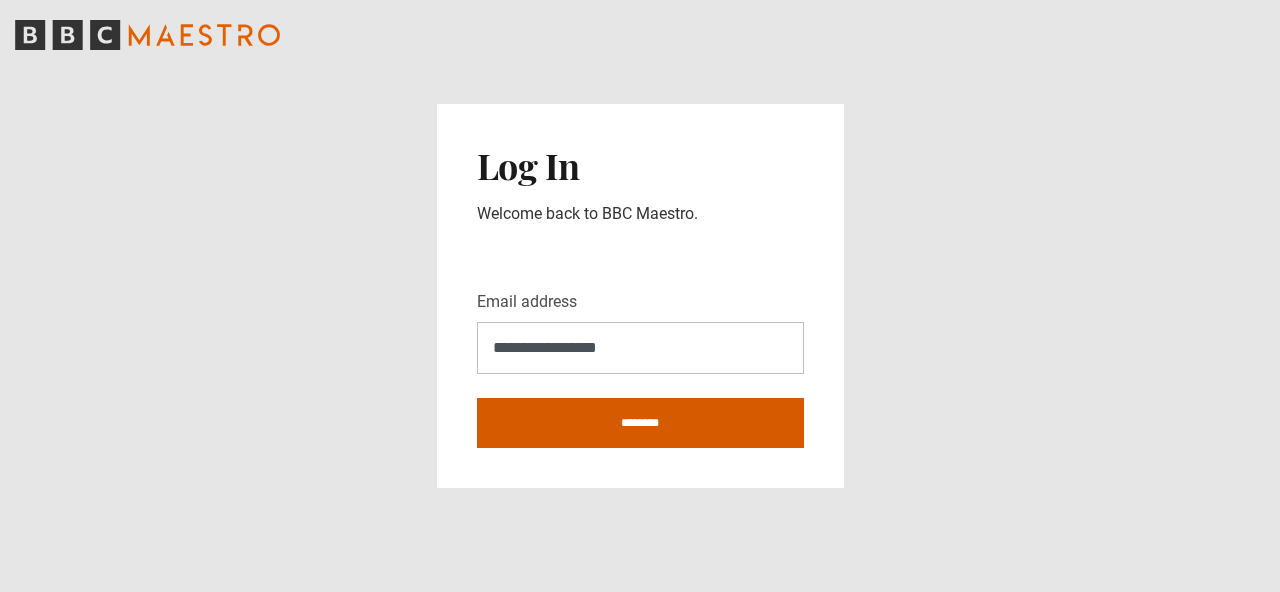 click on "********" at bounding box center [640, 423] 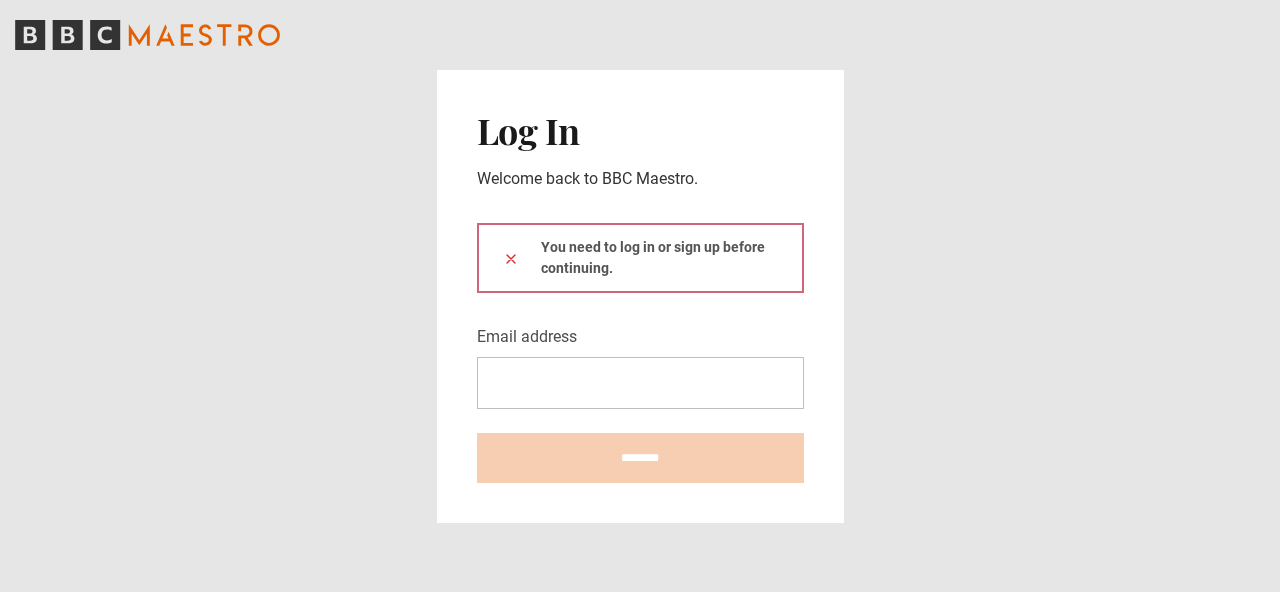 scroll, scrollTop: 0, scrollLeft: 0, axis: both 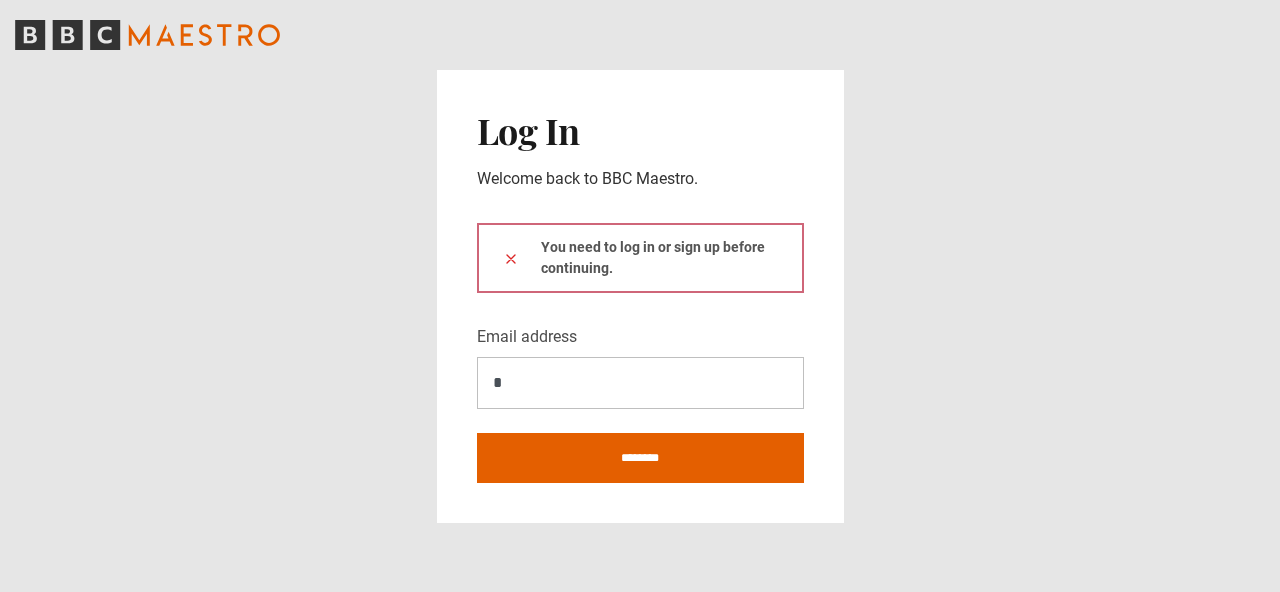 type on "**********" 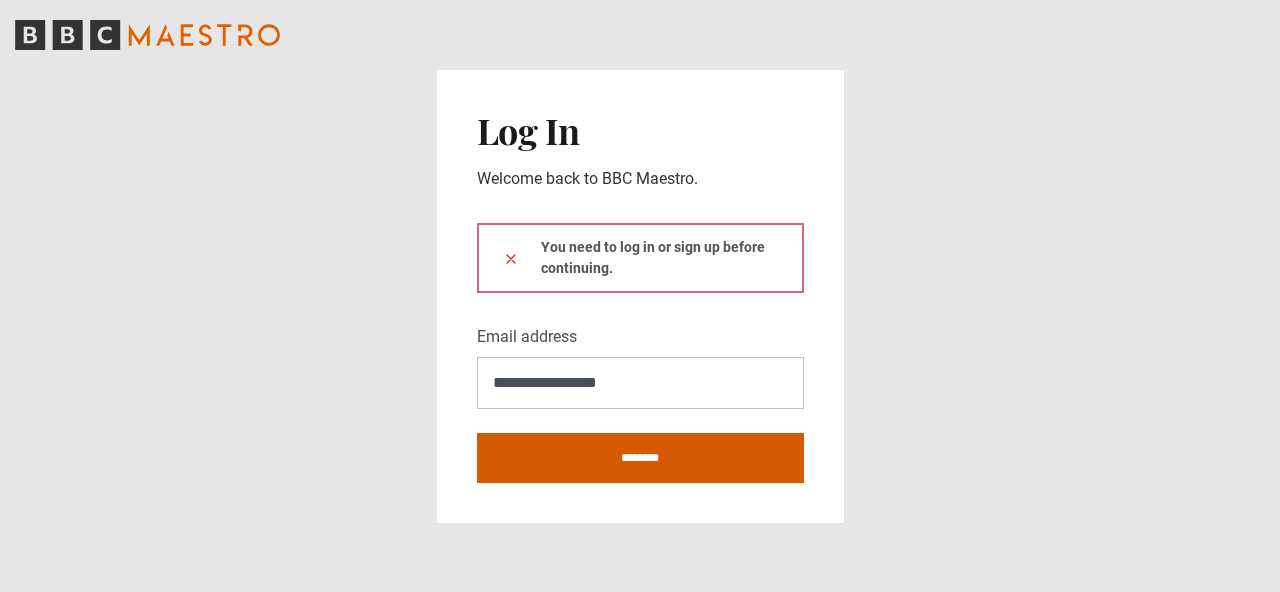 click on "********" at bounding box center [640, 458] 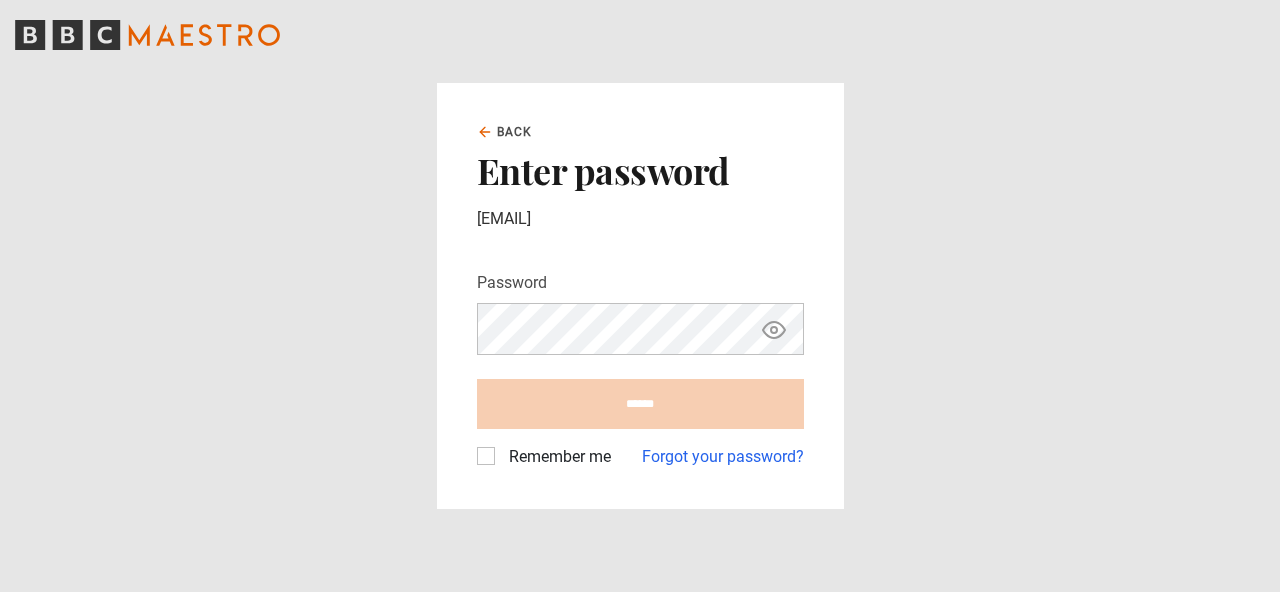 scroll, scrollTop: 0, scrollLeft: 0, axis: both 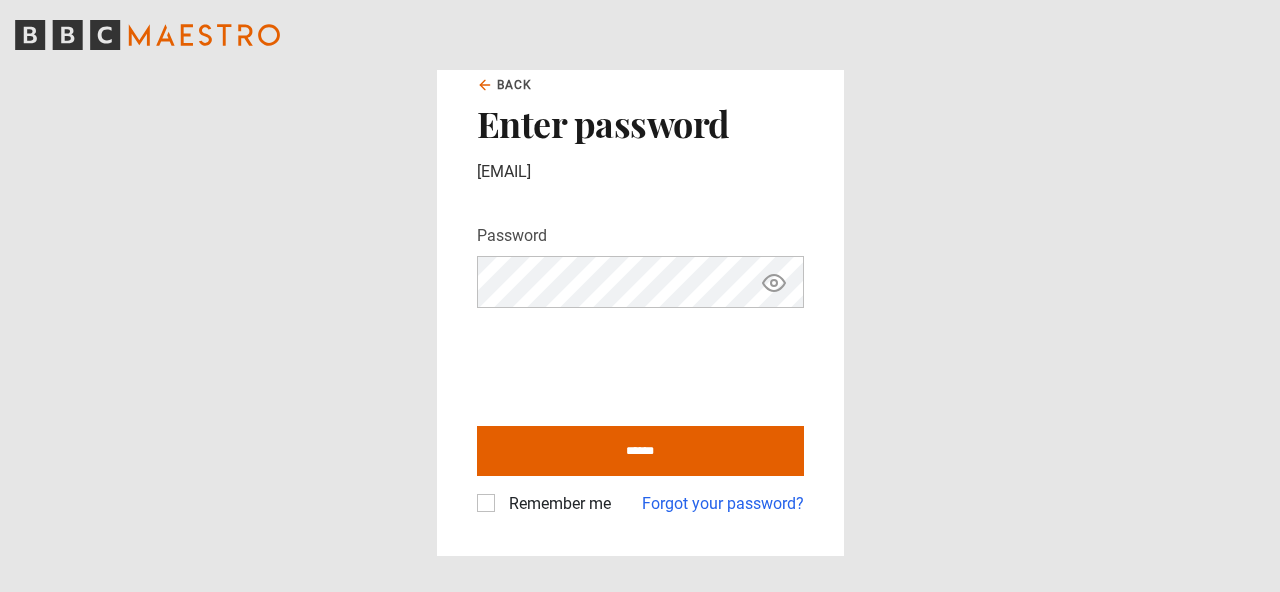 click 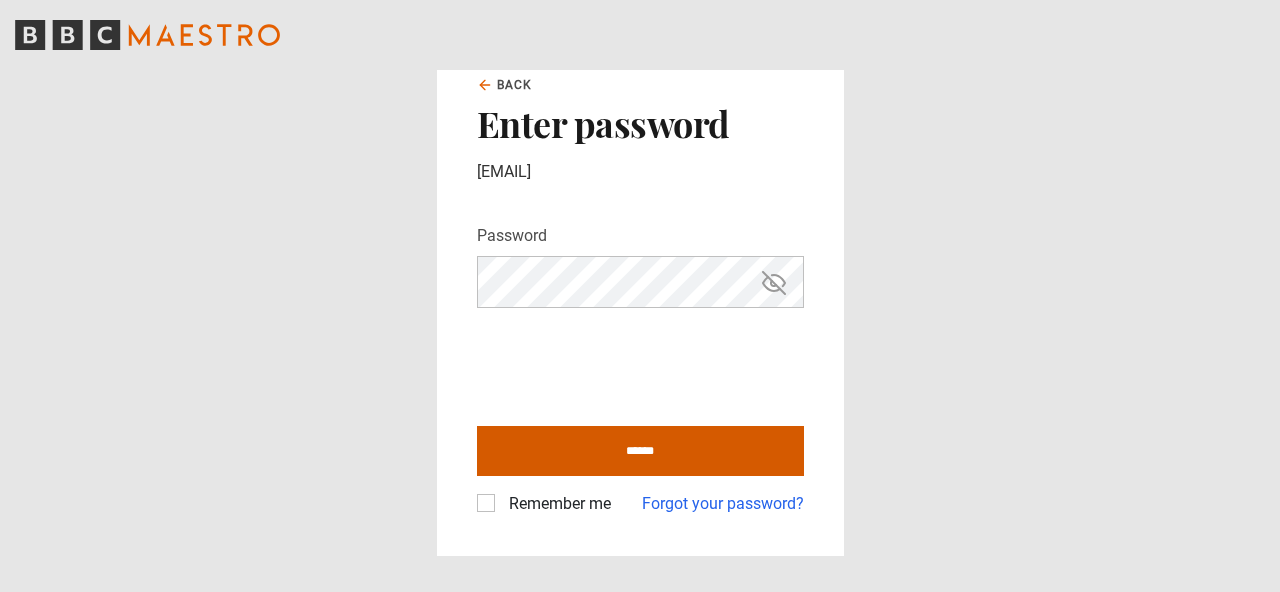click on "******" at bounding box center [640, 451] 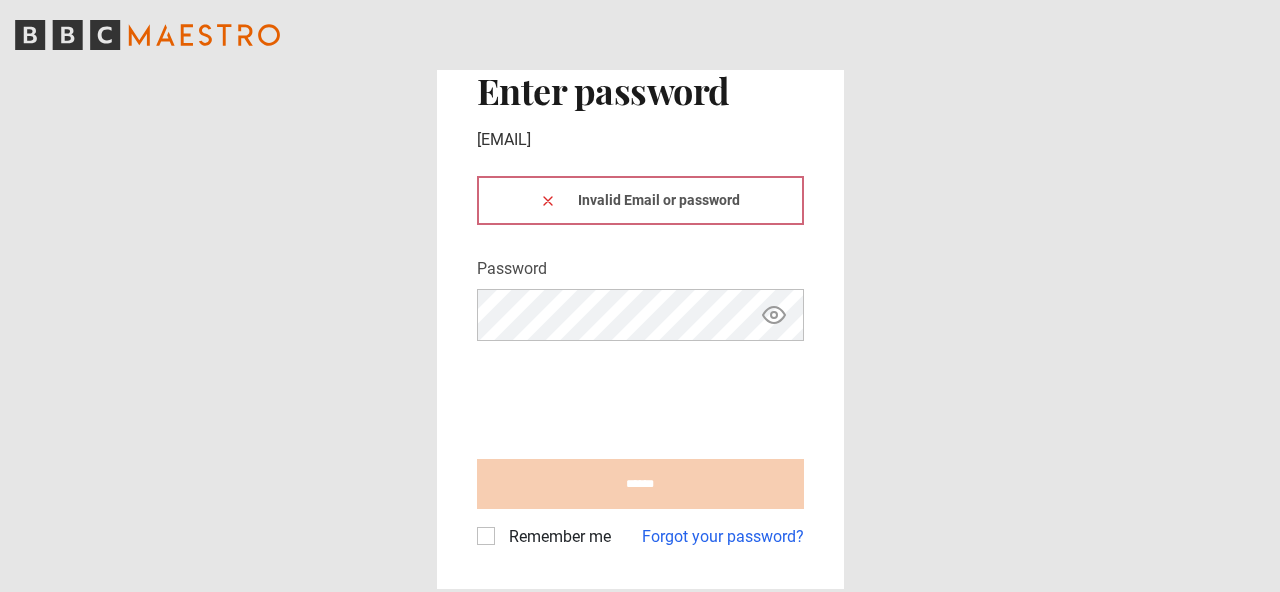 scroll, scrollTop: 0, scrollLeft: 0, axis: both 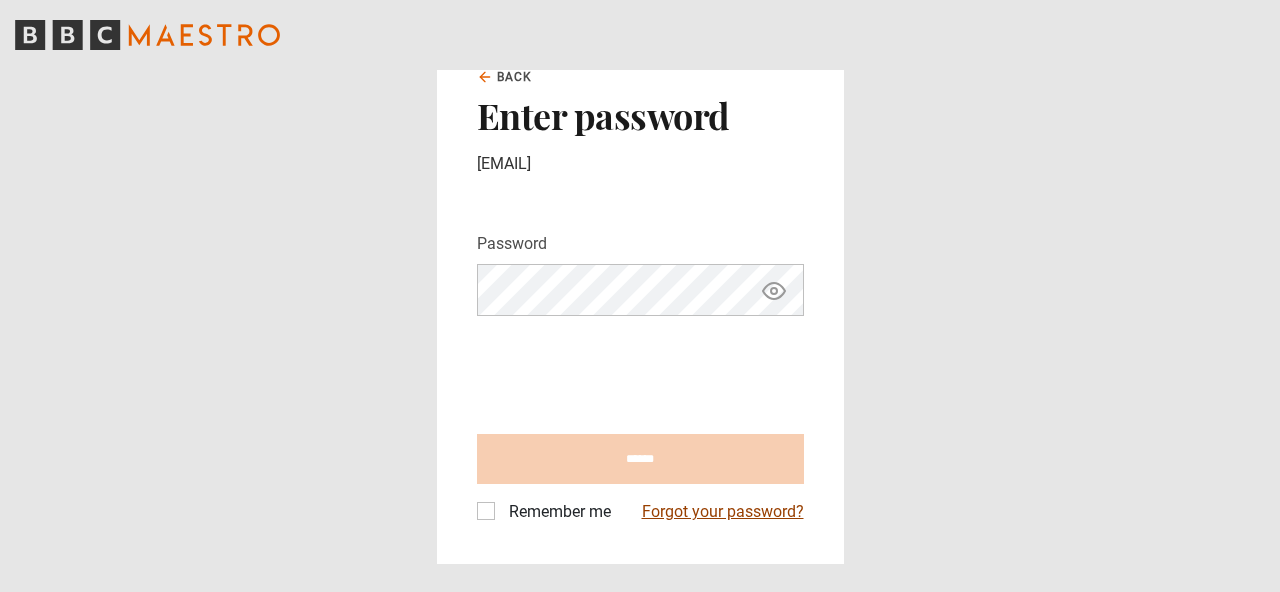 click on "Forgot your password?" at bounding box center [723, 512] 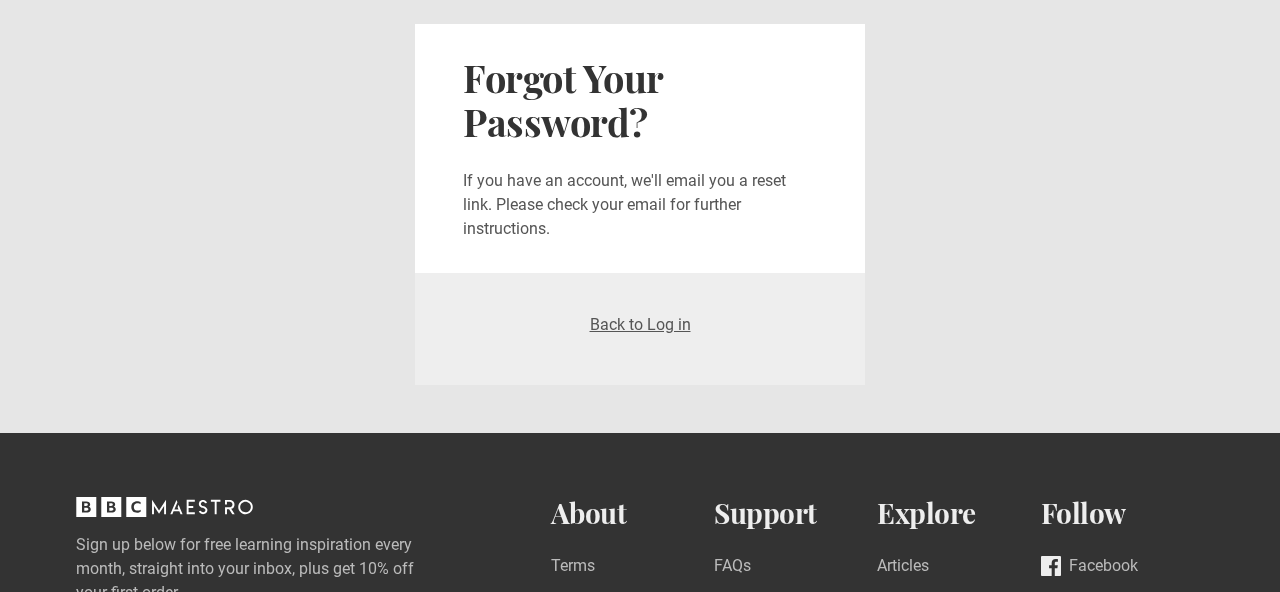 scroll, scrollTop: 0, scrollLeft: 0, axis: both 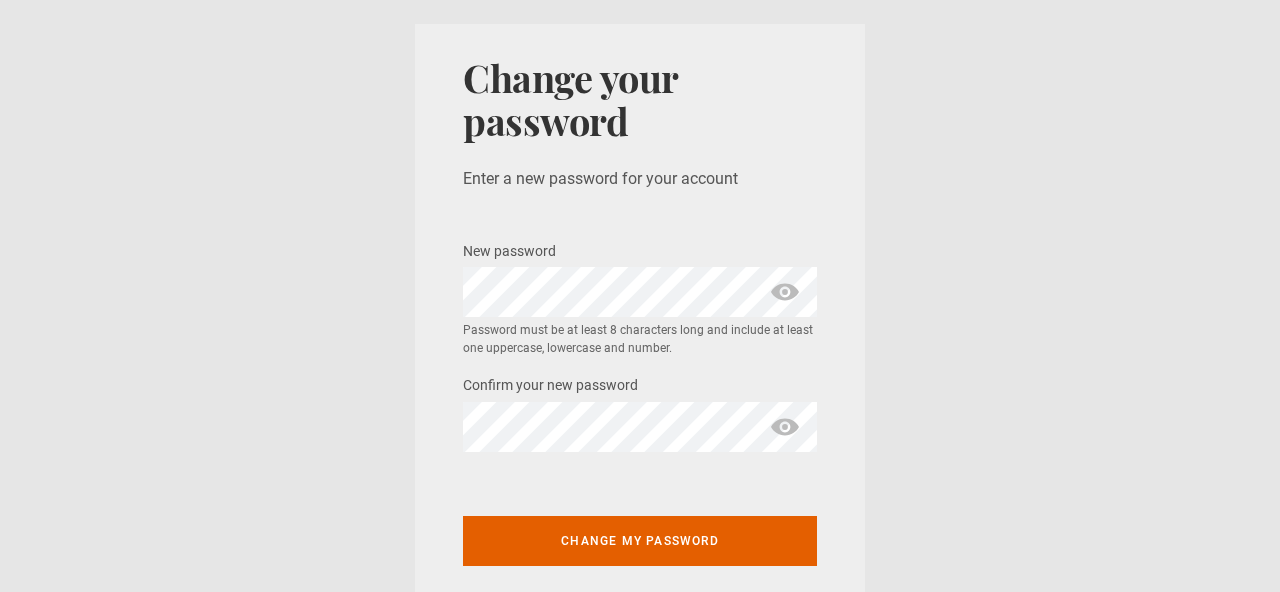click at bounding box center [785, 292] 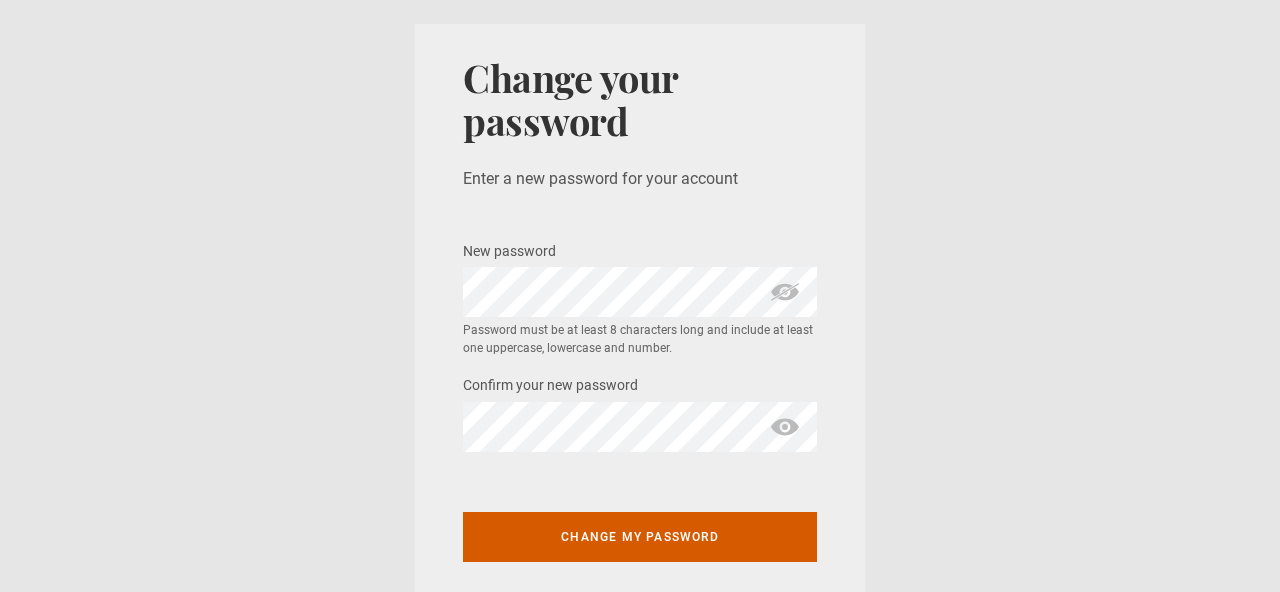 click on "Change my password" at bounding box center [640, 537] 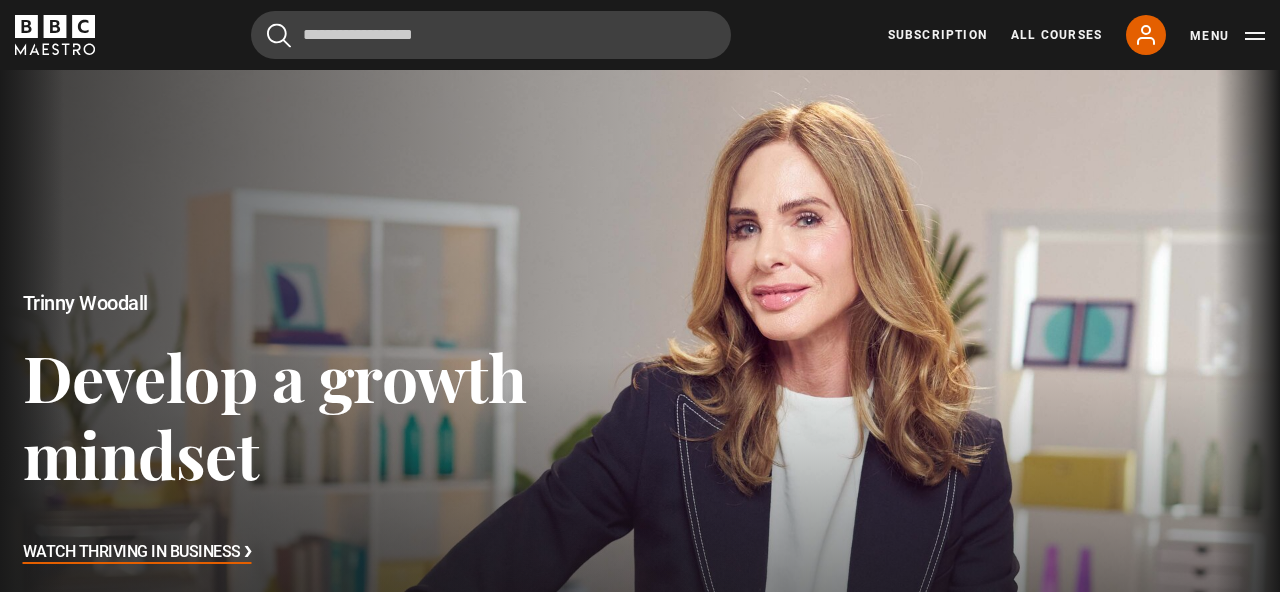 scroll, scrollTop: 0, scrollLeft: 0, axis: both 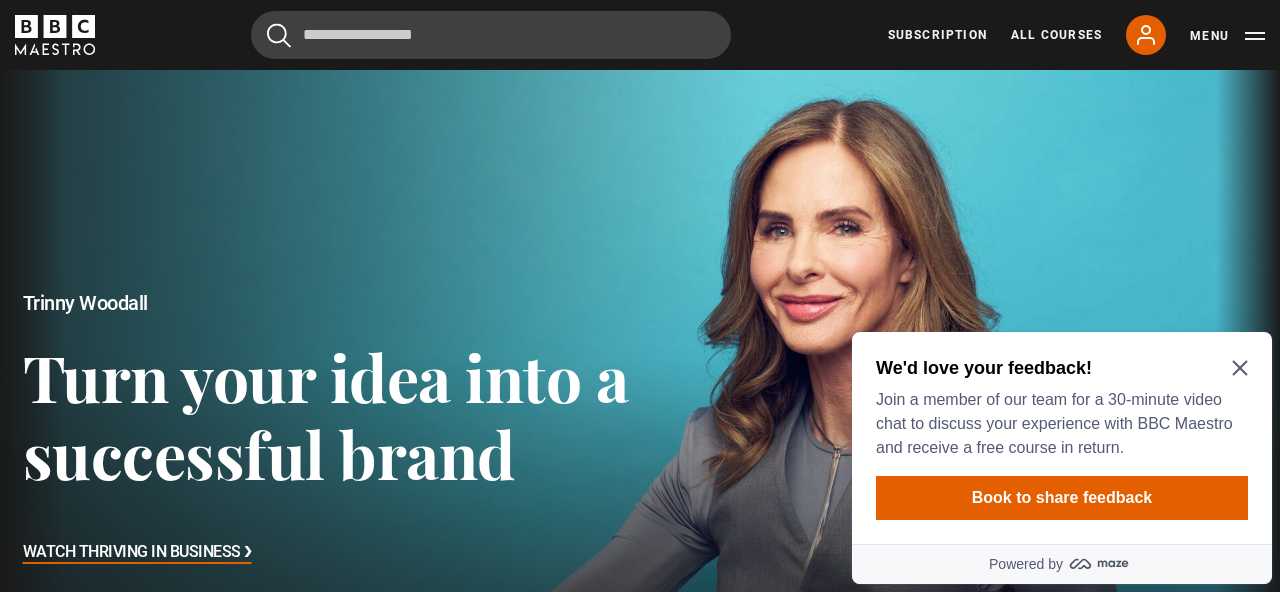 click 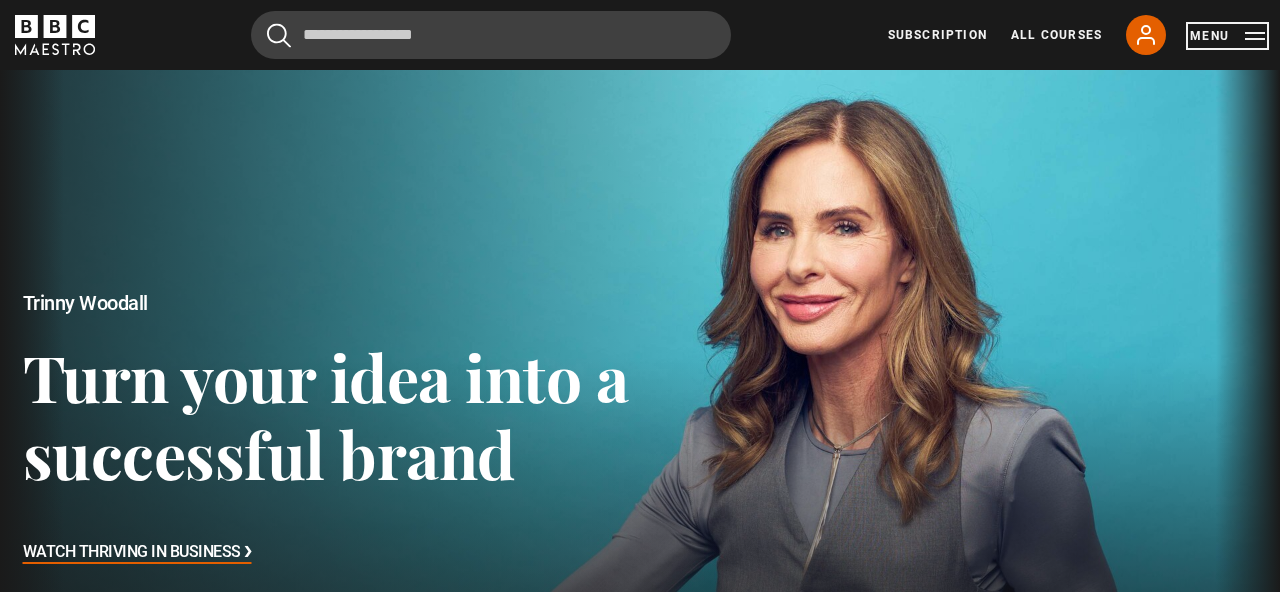 click on "Menu" at bounding box center (1227, 36) 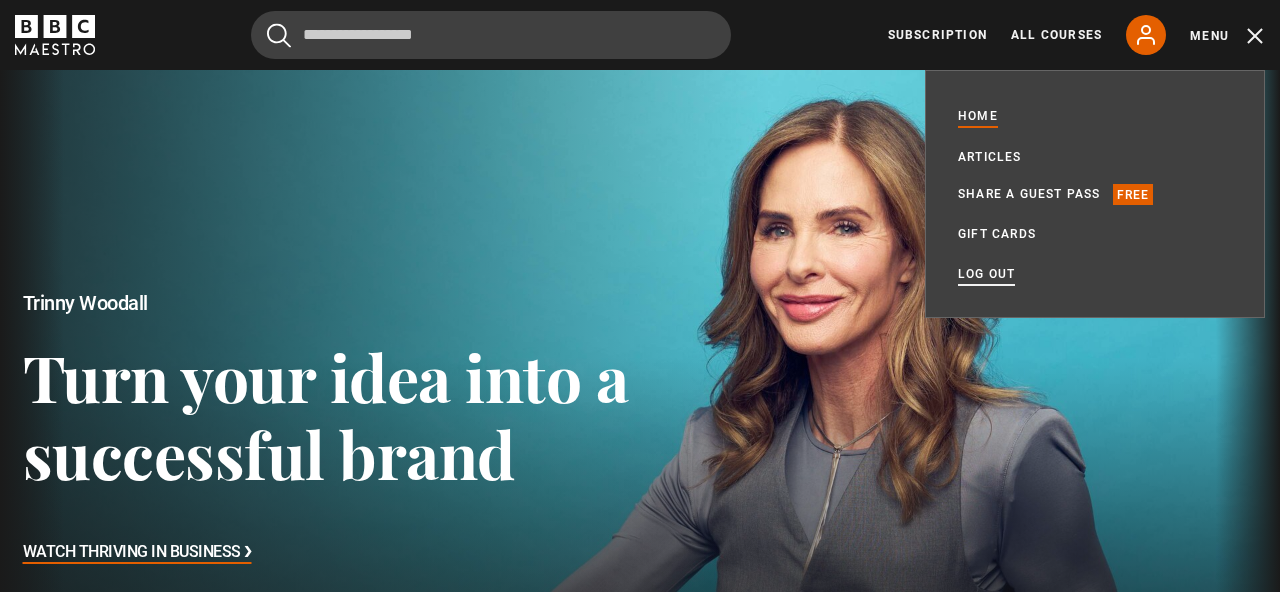 click on "Log out" at bounding box center [986, 274] 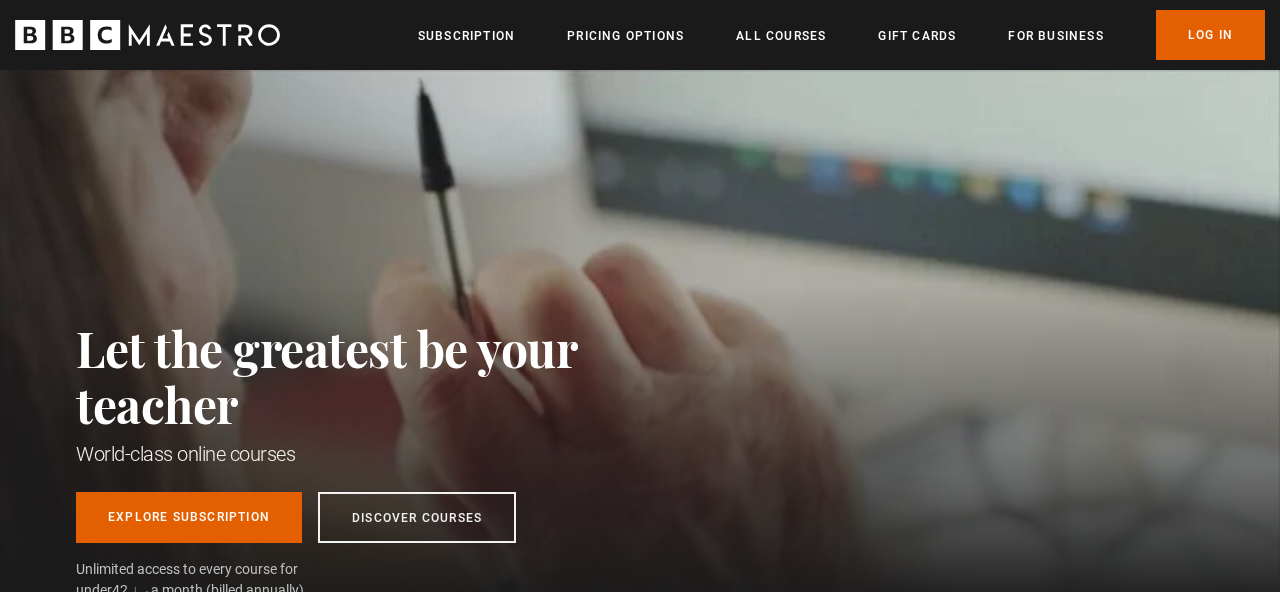 scroll, scrollTop: 0, scrollLeft: 0, axis: both 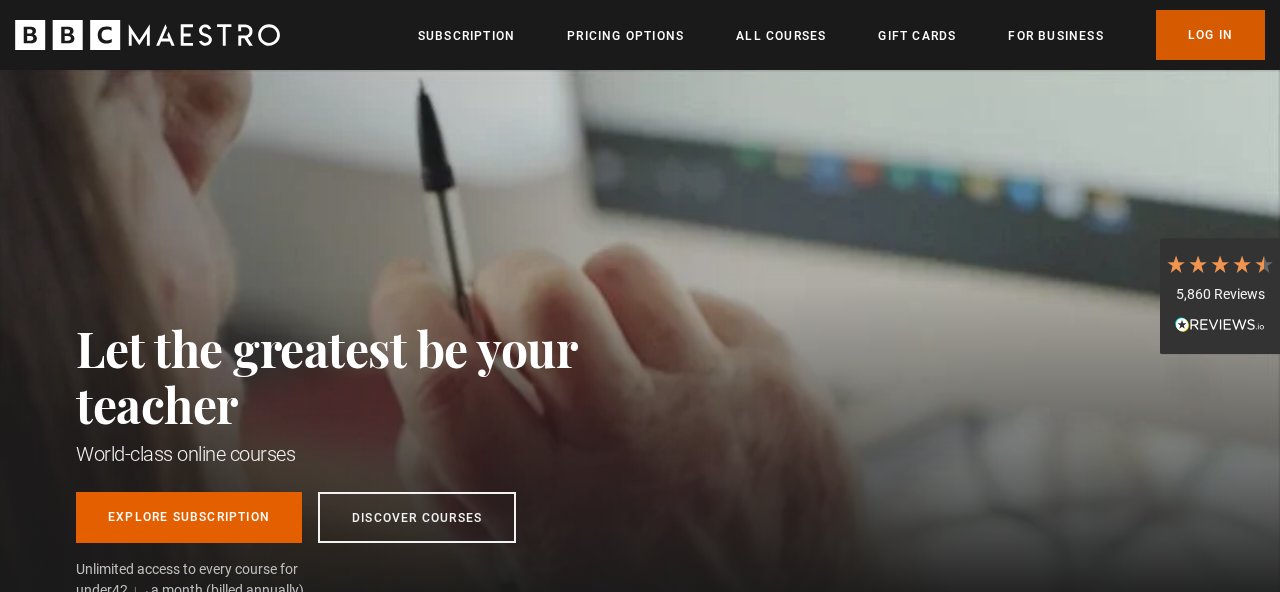 click on "Log In" at bounding box center [1210, 35] 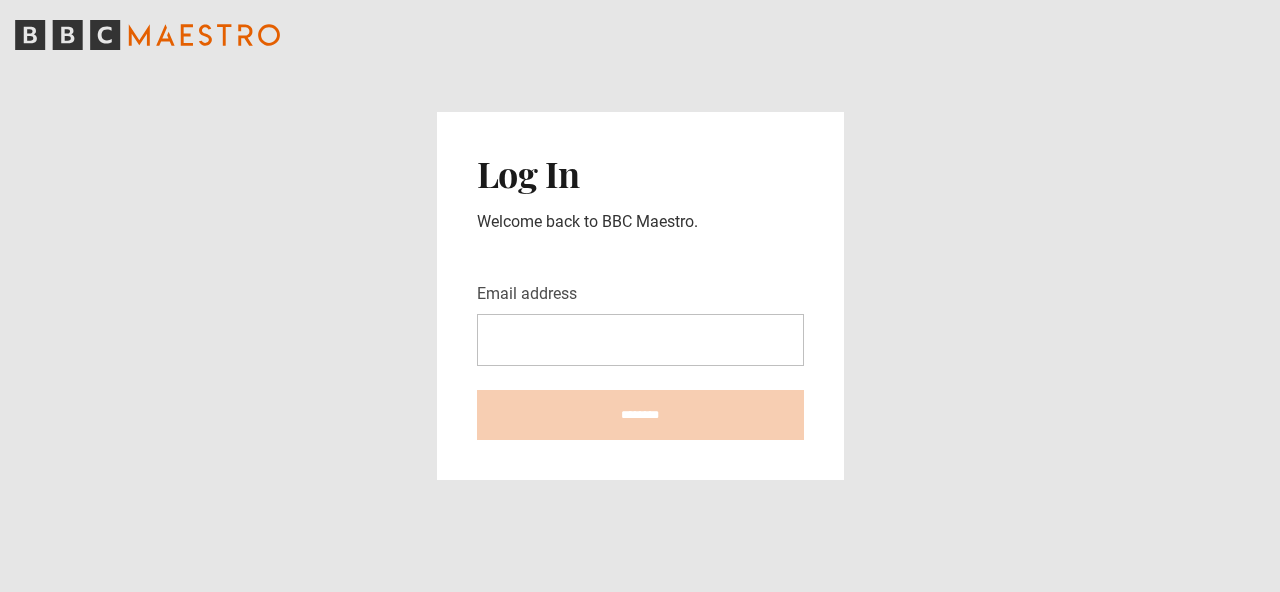 scroll, scrollTop: 0, scrollLeft: 0, axis: both 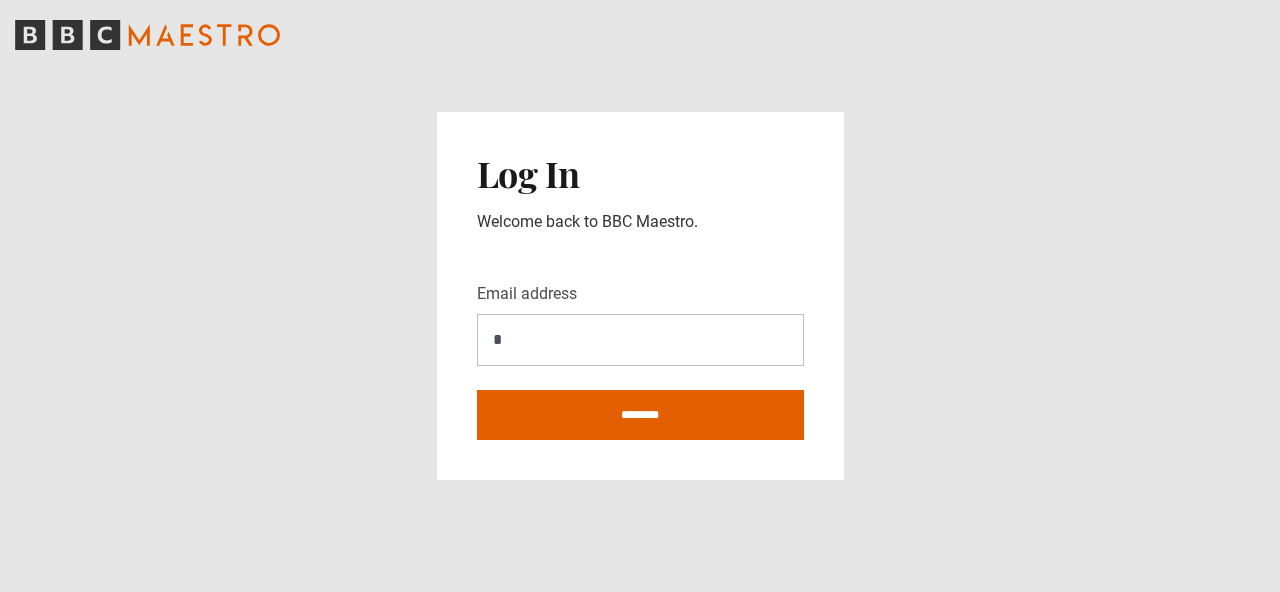 type on "**********" 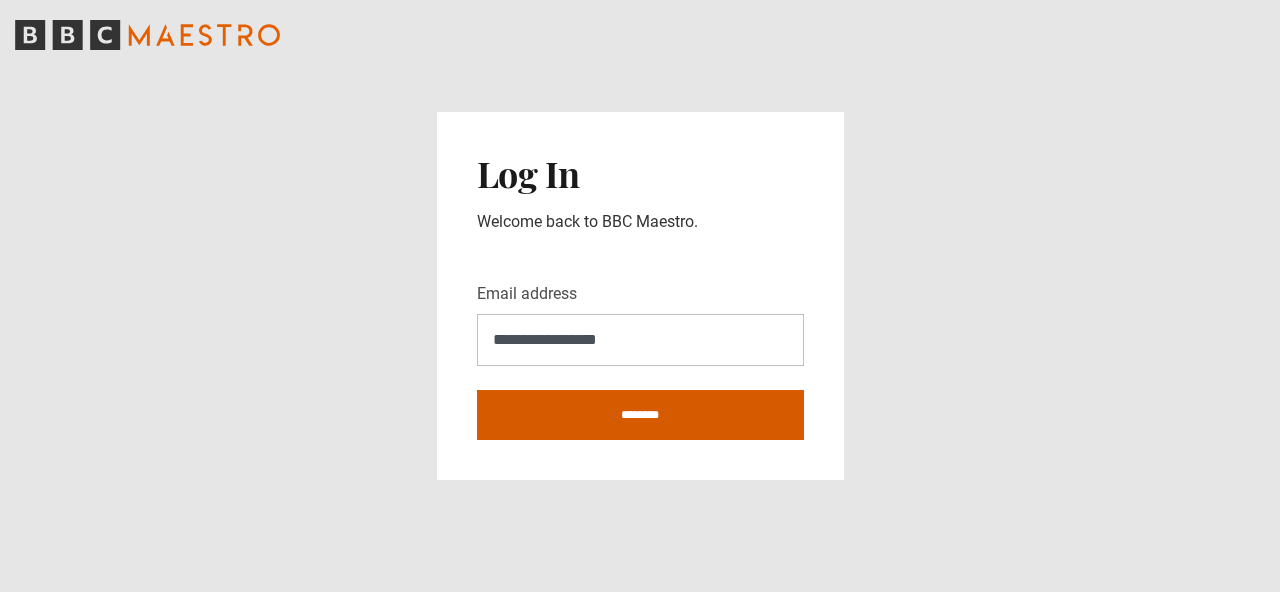 click on "********" at bounding box center (640, 415) 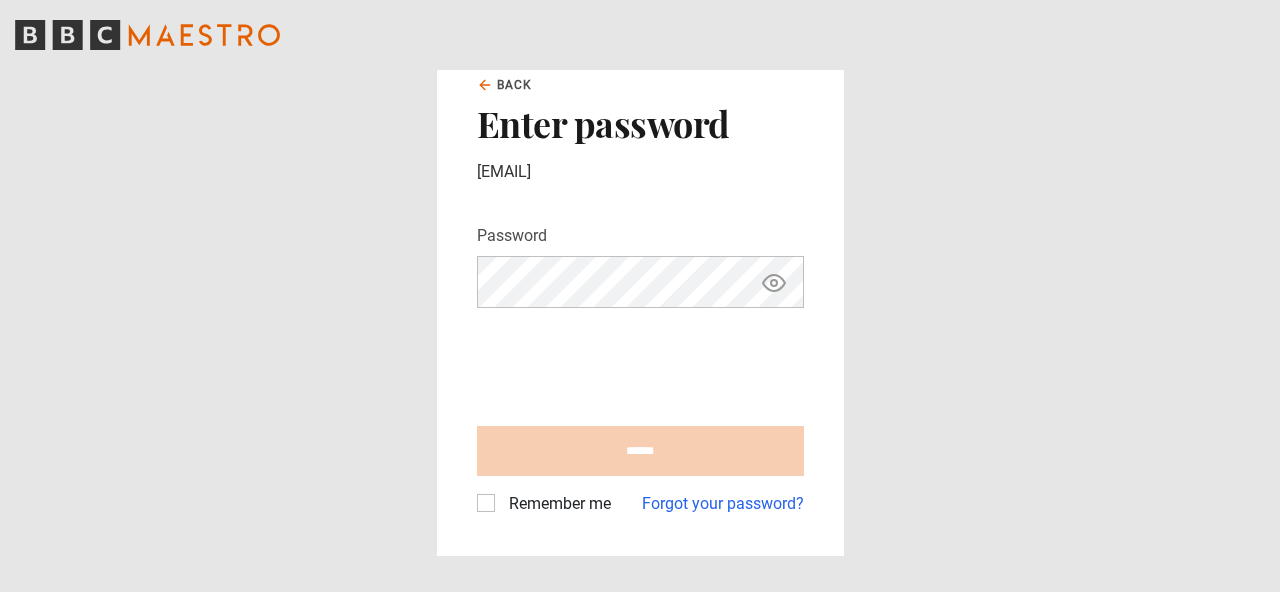 scroll, scrollTop: 0, scrollLeft: 0, axis: both 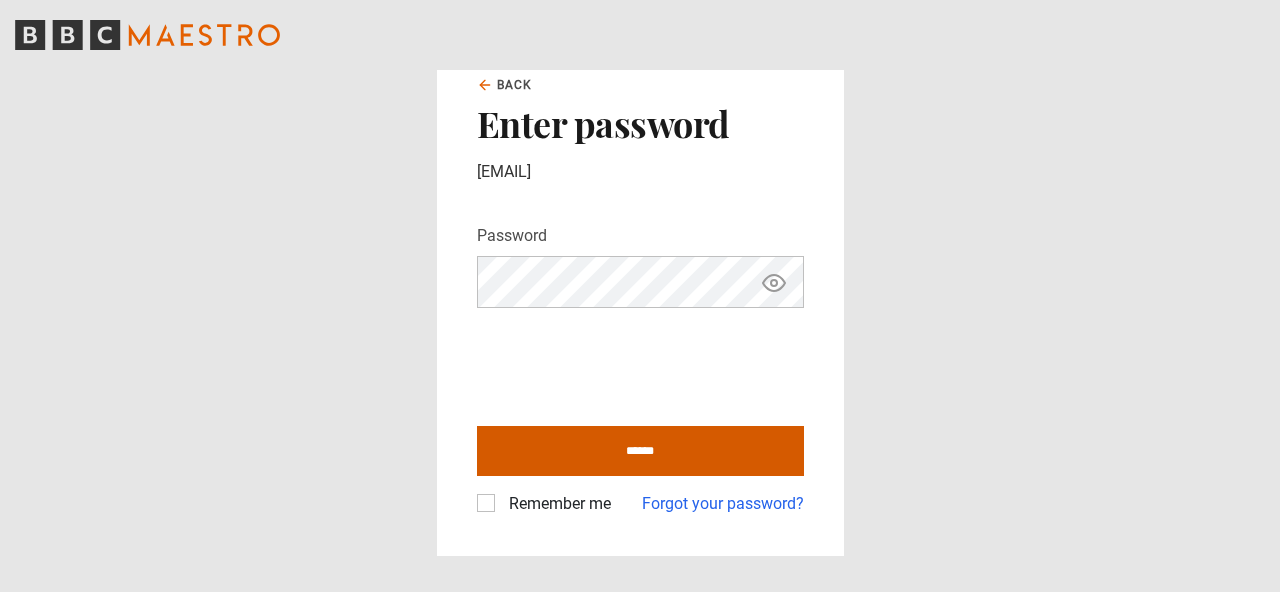 click on "******" at bounding box center [640, 451] 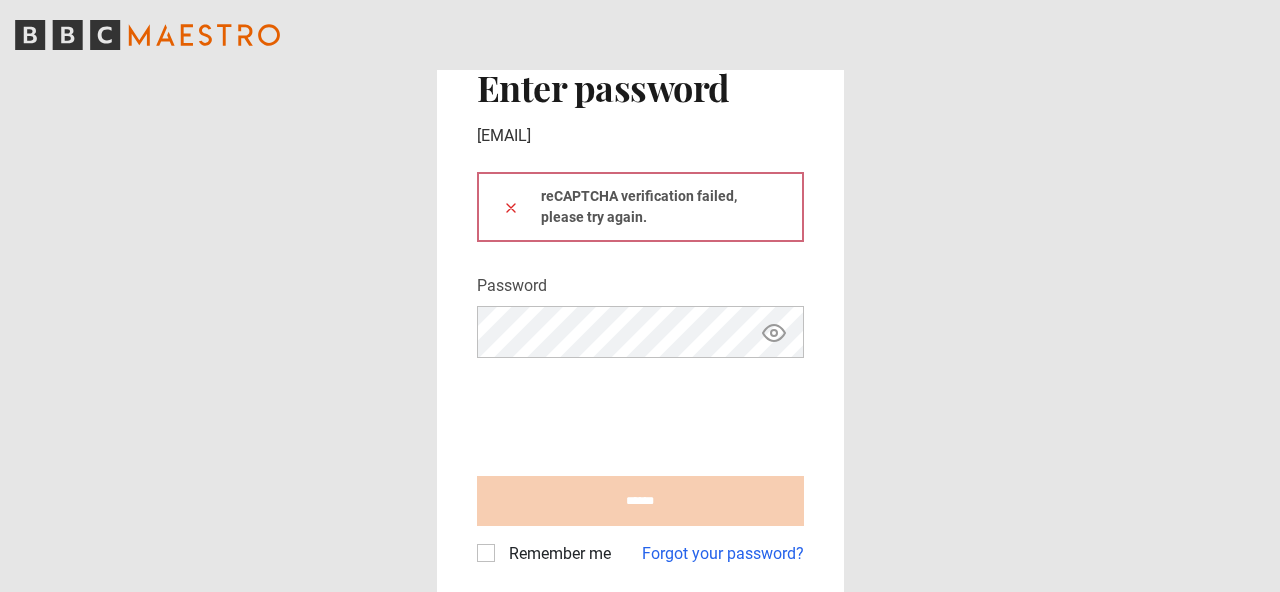 scroll, scrollTop: 0, scrollLeft: 0, axis: both 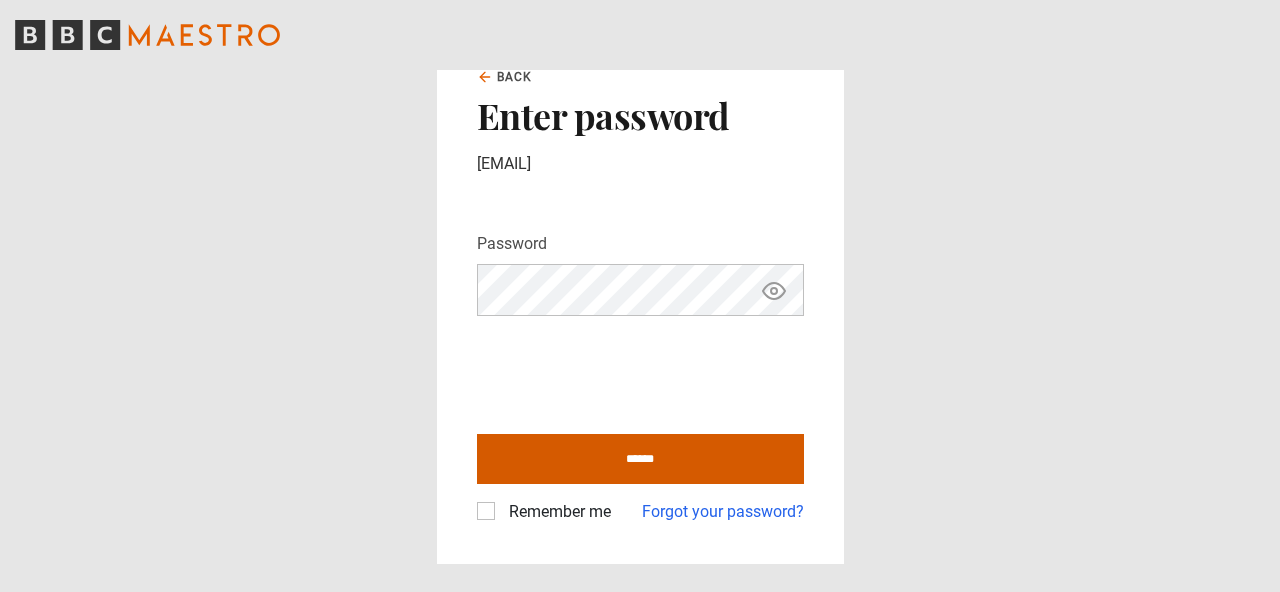 click on "******" at bounding box center [640, 459] 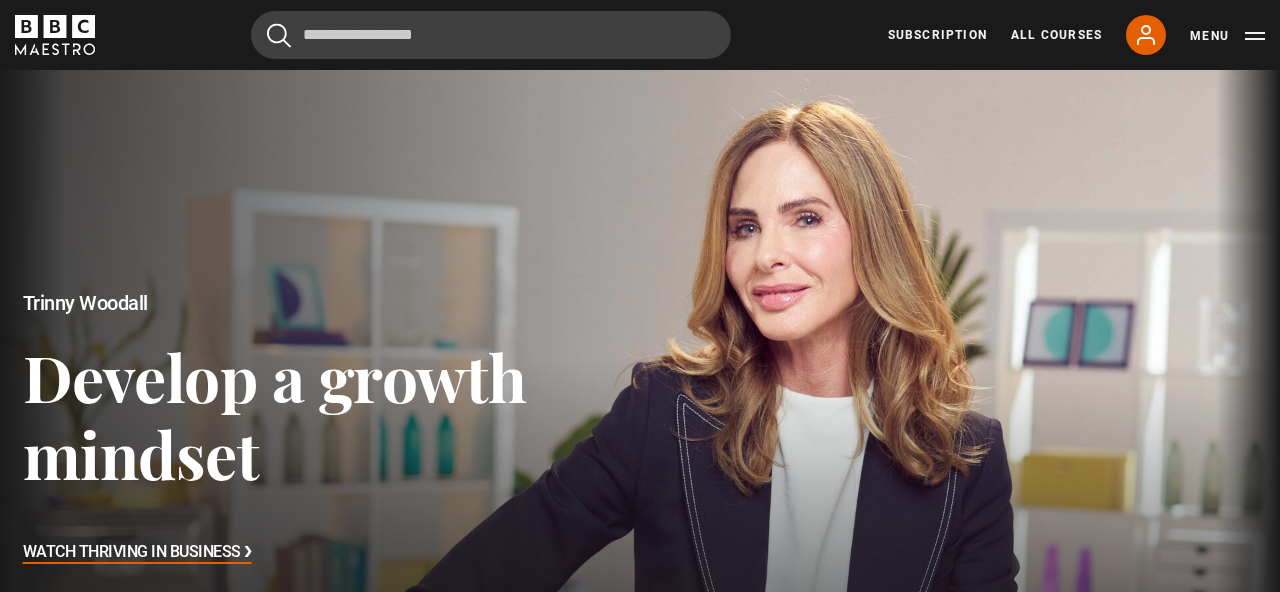 scroll, scrollTop: 0, scrollLeft: 0, axis: both 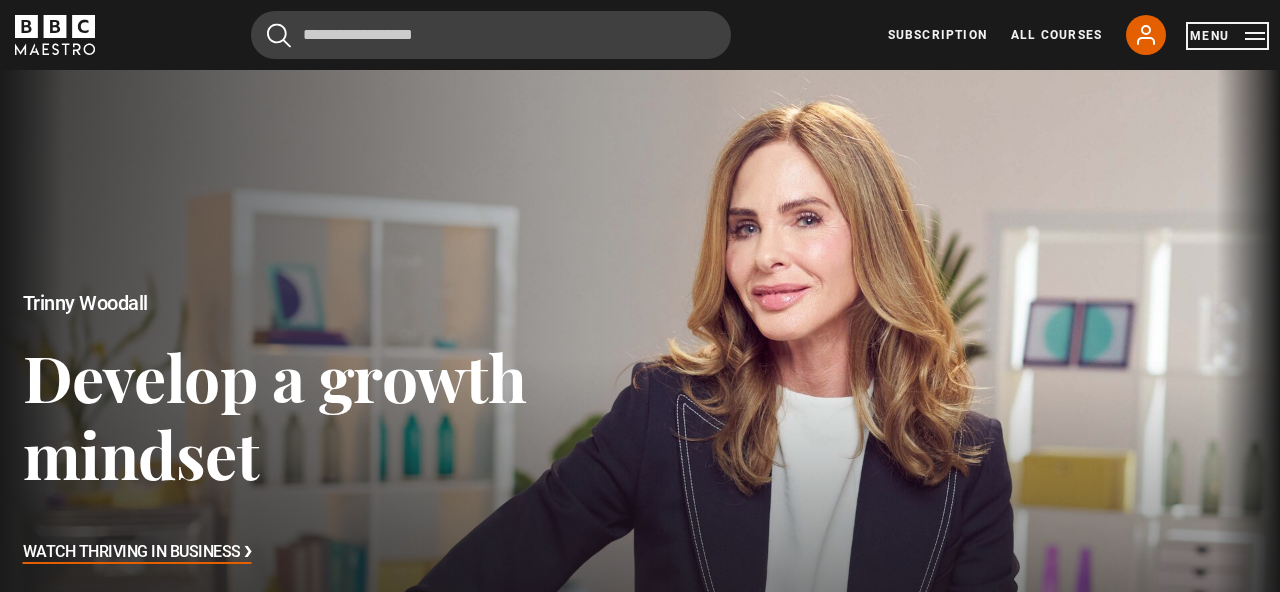 click on "Menu" at bounding box center [1227, 36] 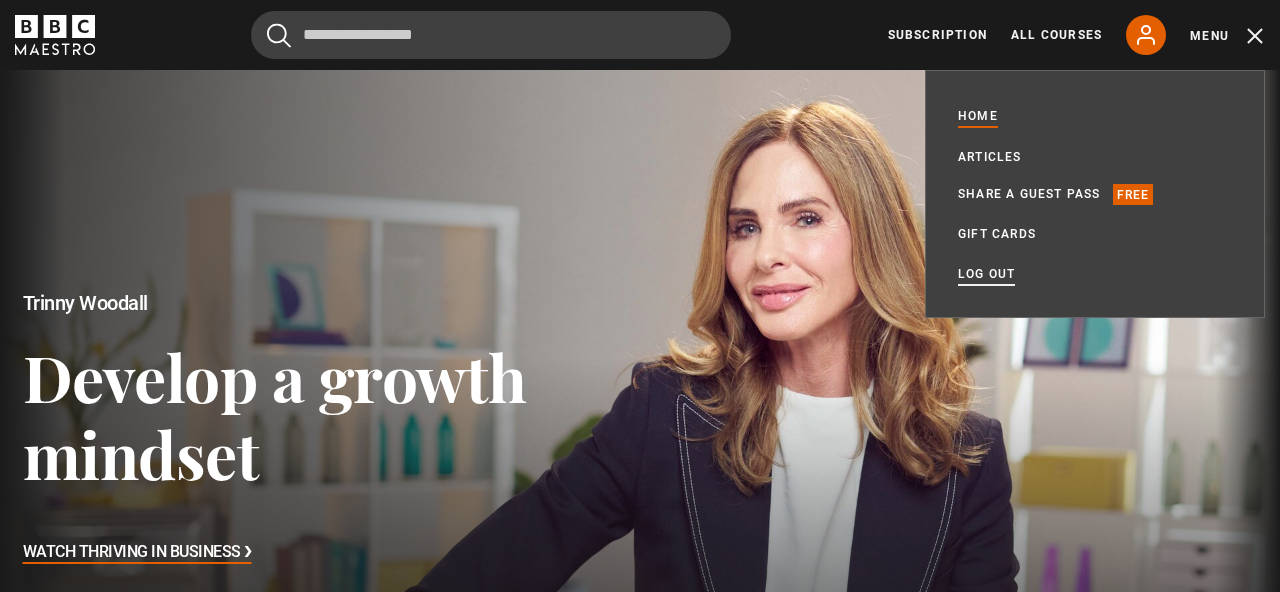 click on "Log out" at bounding box center (986, 274) 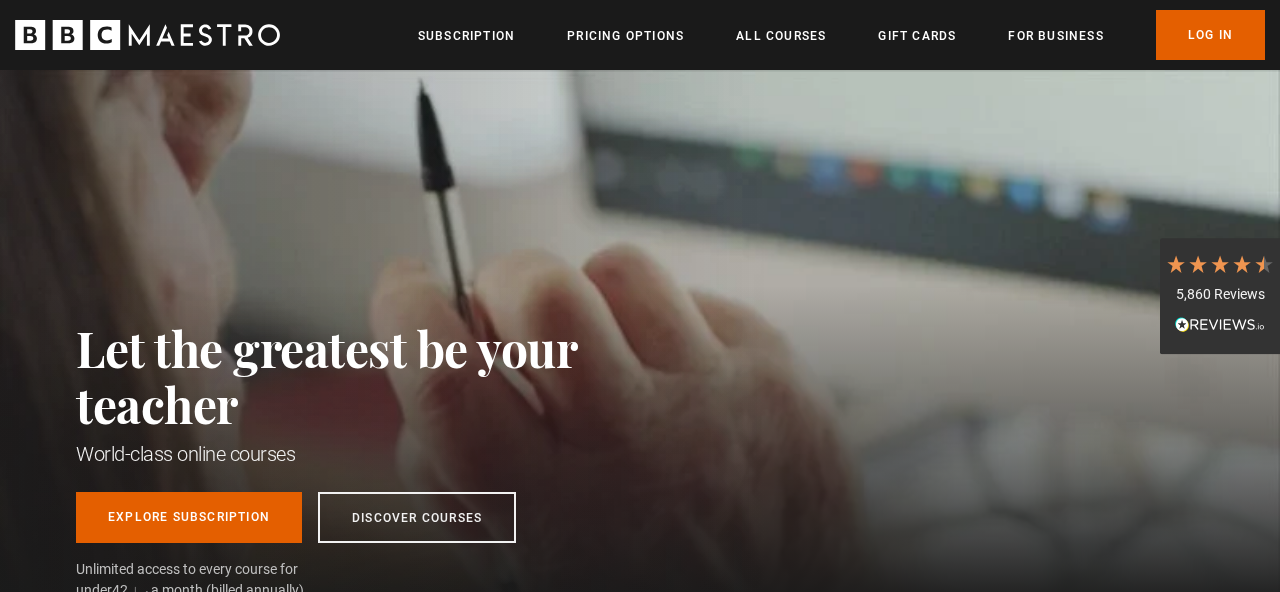 scroll, scrollTop: 0, scrollLeft: 0, axis: both 